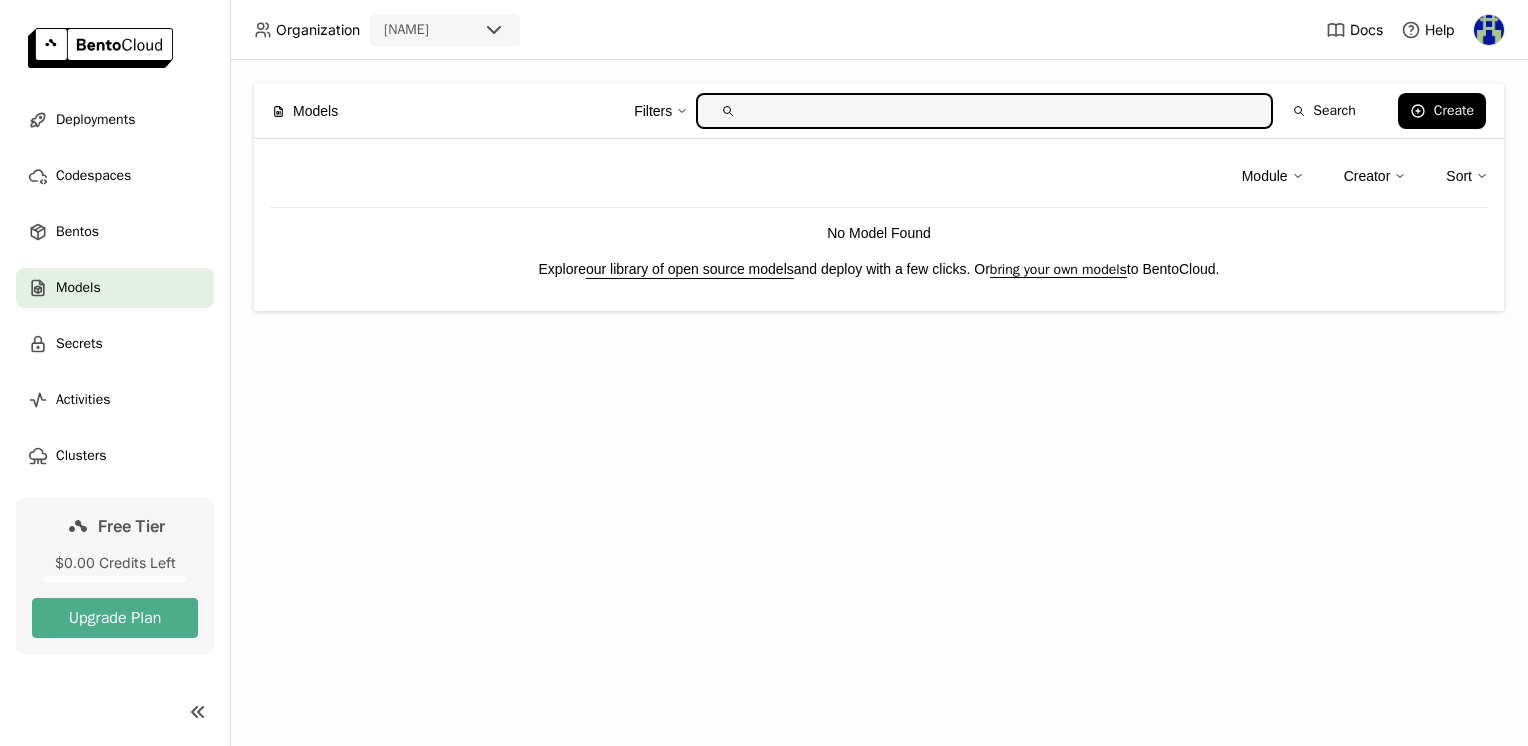 scroll, scrollTop: 0, scrollLeft: 0, axis: both 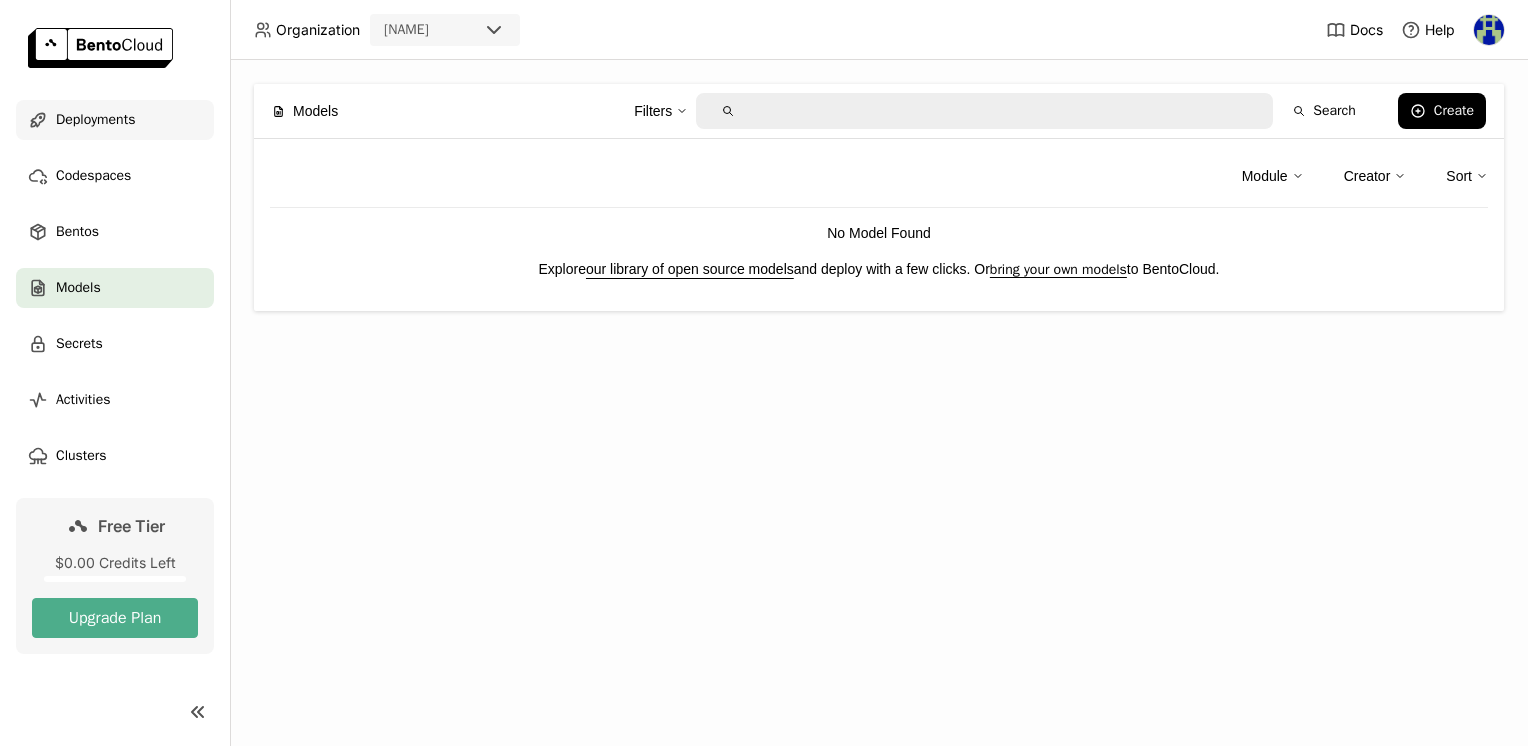click on "Deployments" at bounding box center (115, 120) 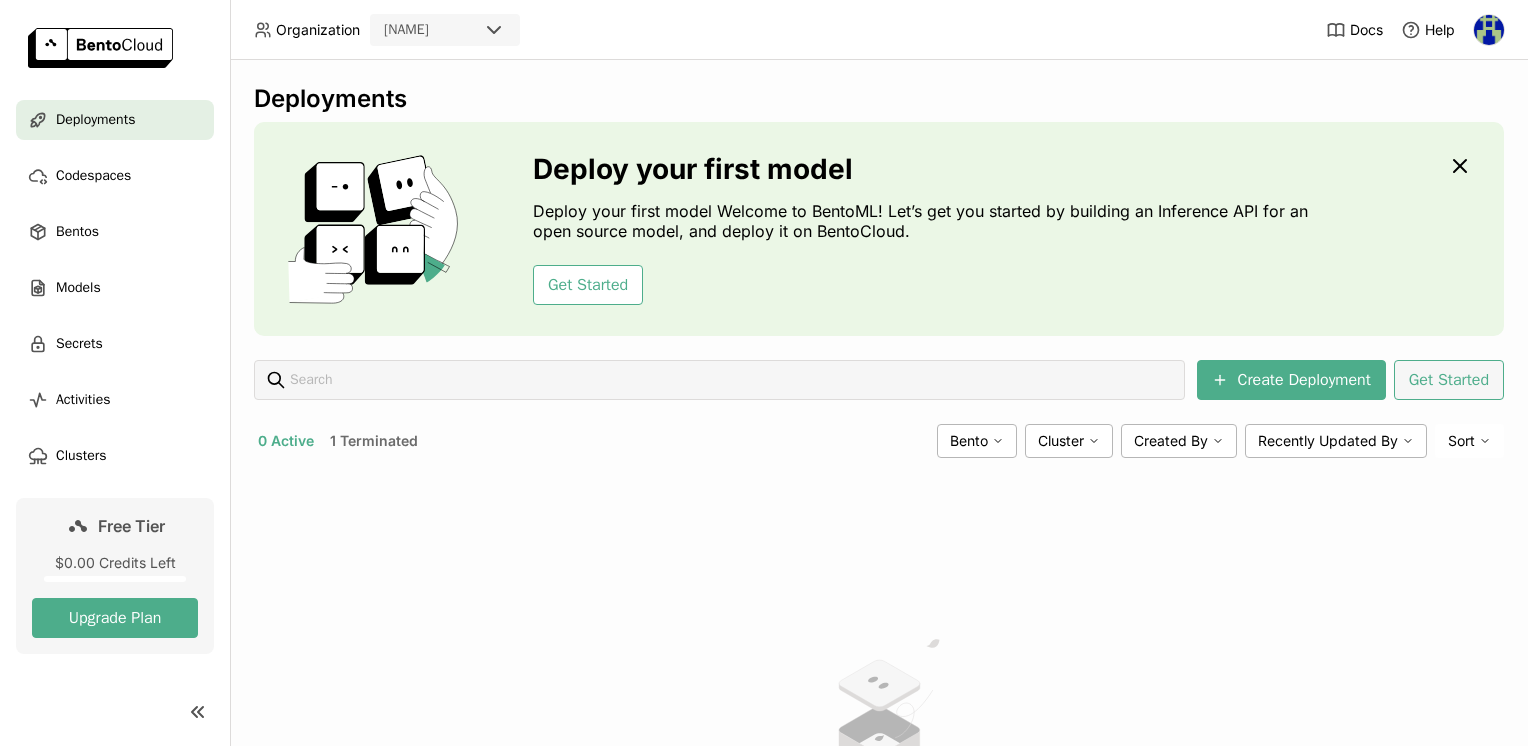 click on "Get Started" at bounding box center (1449, 380) 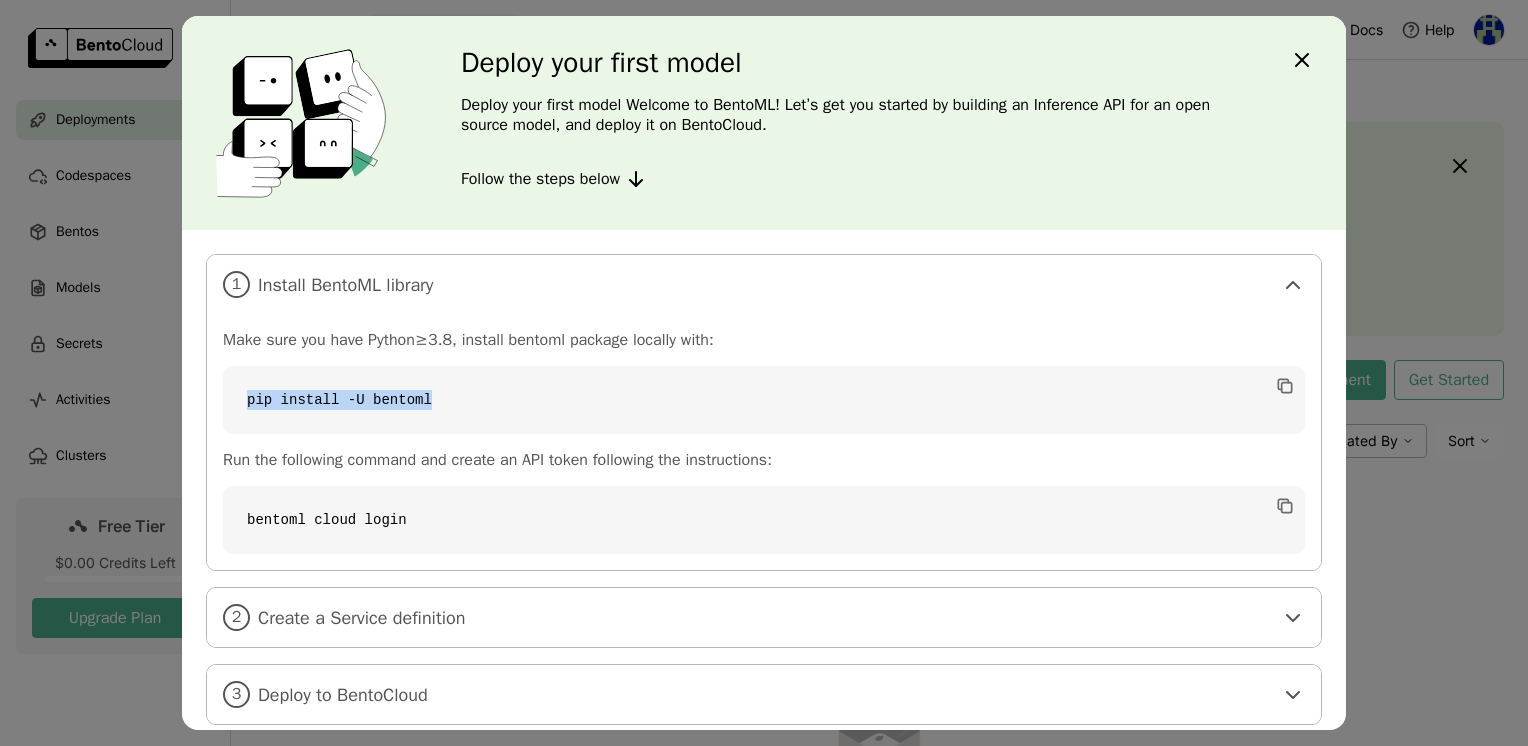 drag, startPoint x: 463, startPoint y: 411, endPoint x: 221, endPoint y: 410, distance: 242.00206 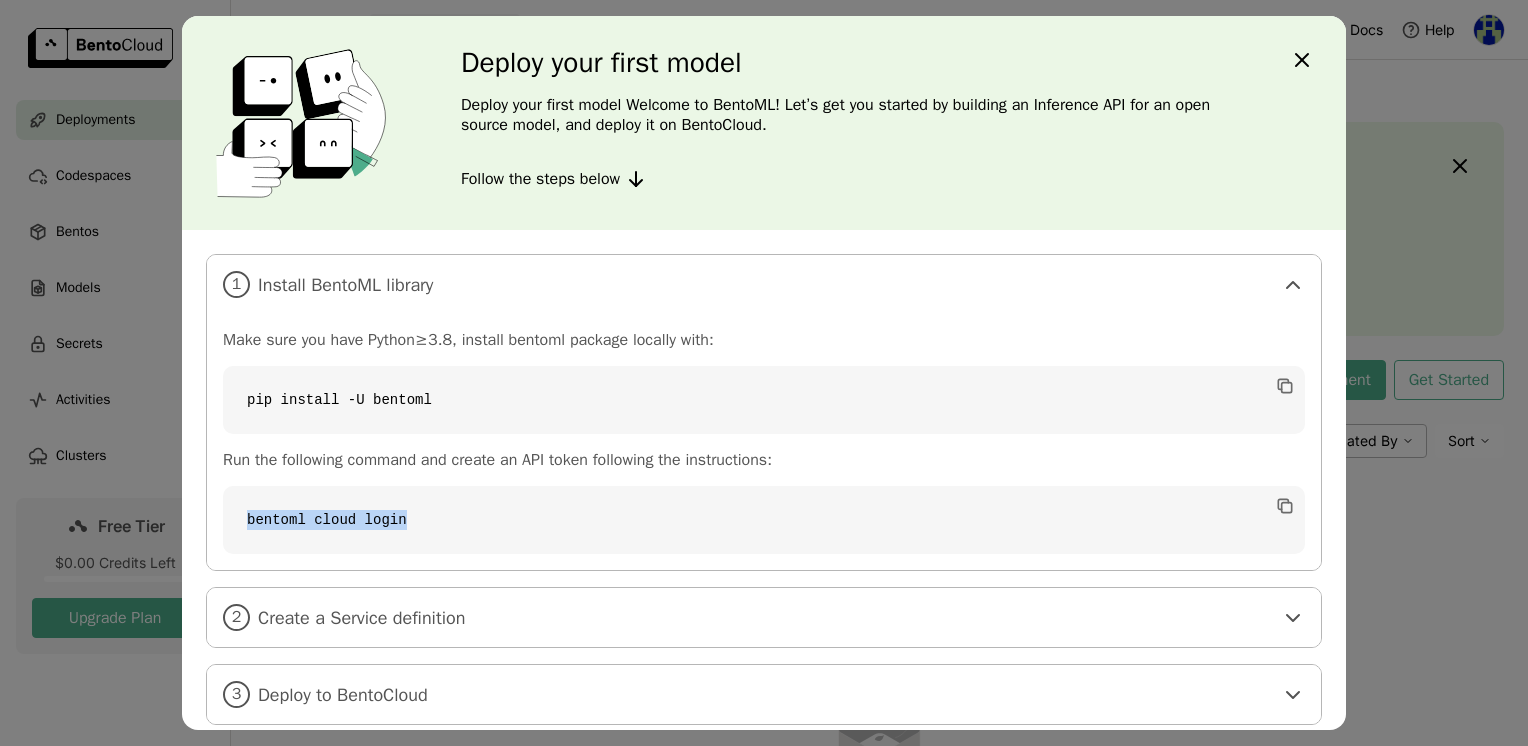 drag, startPoint x: 408, startPoint y: 525, endPoint x: 236, endPoint y: 506, distance: 173.04623 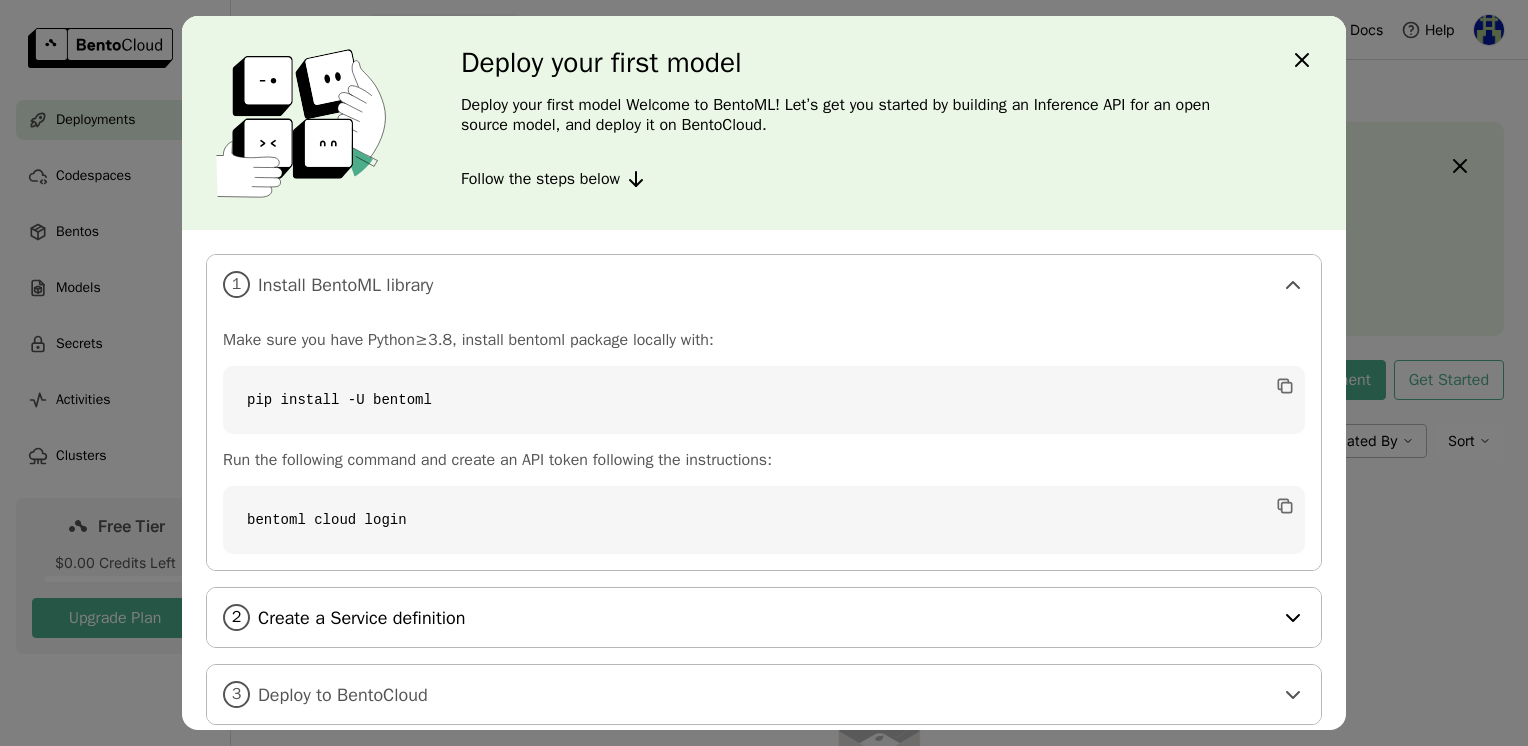 click on "2 Create a Service definition" at bounding box center [764, 617] 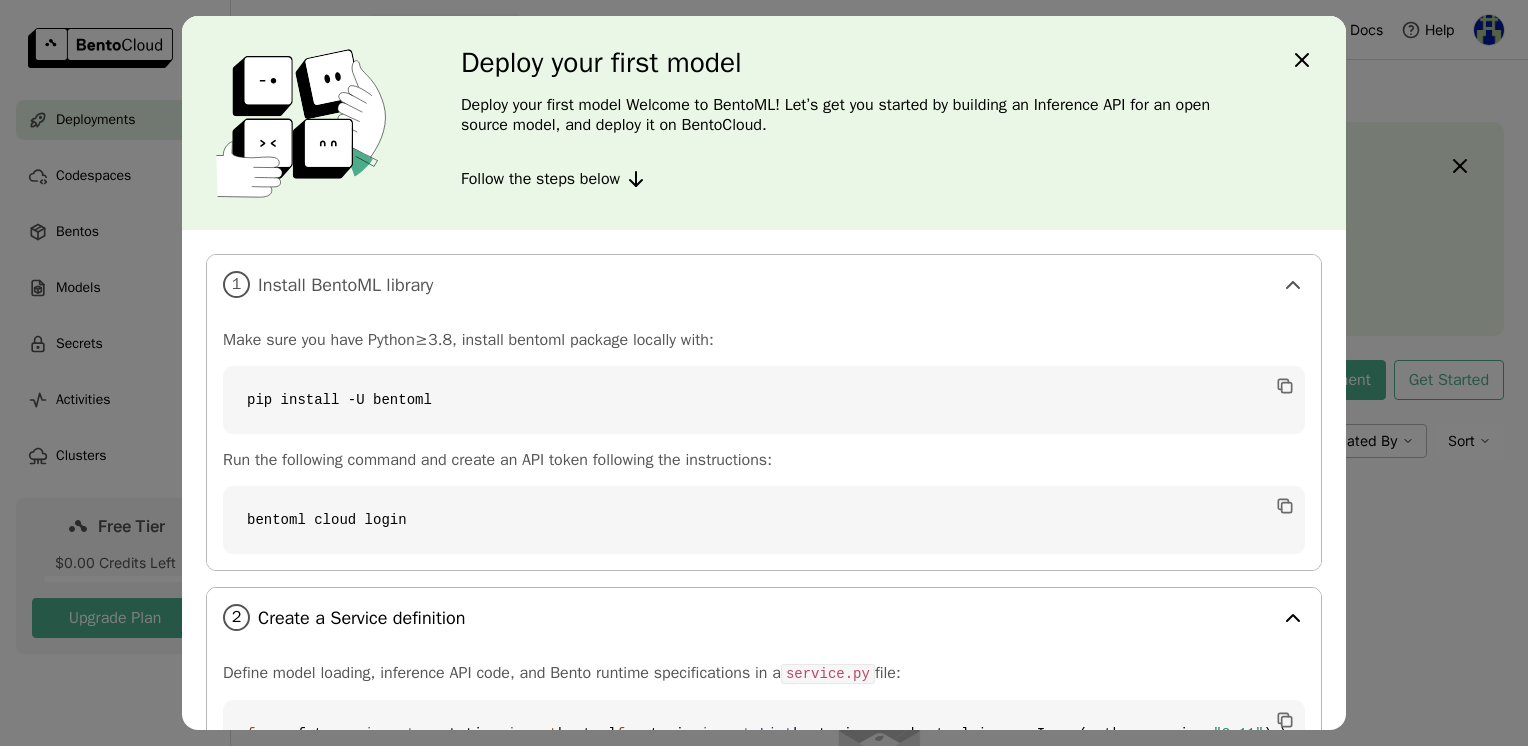 click on "Create a Service definition" at bounding box center [765, 618] 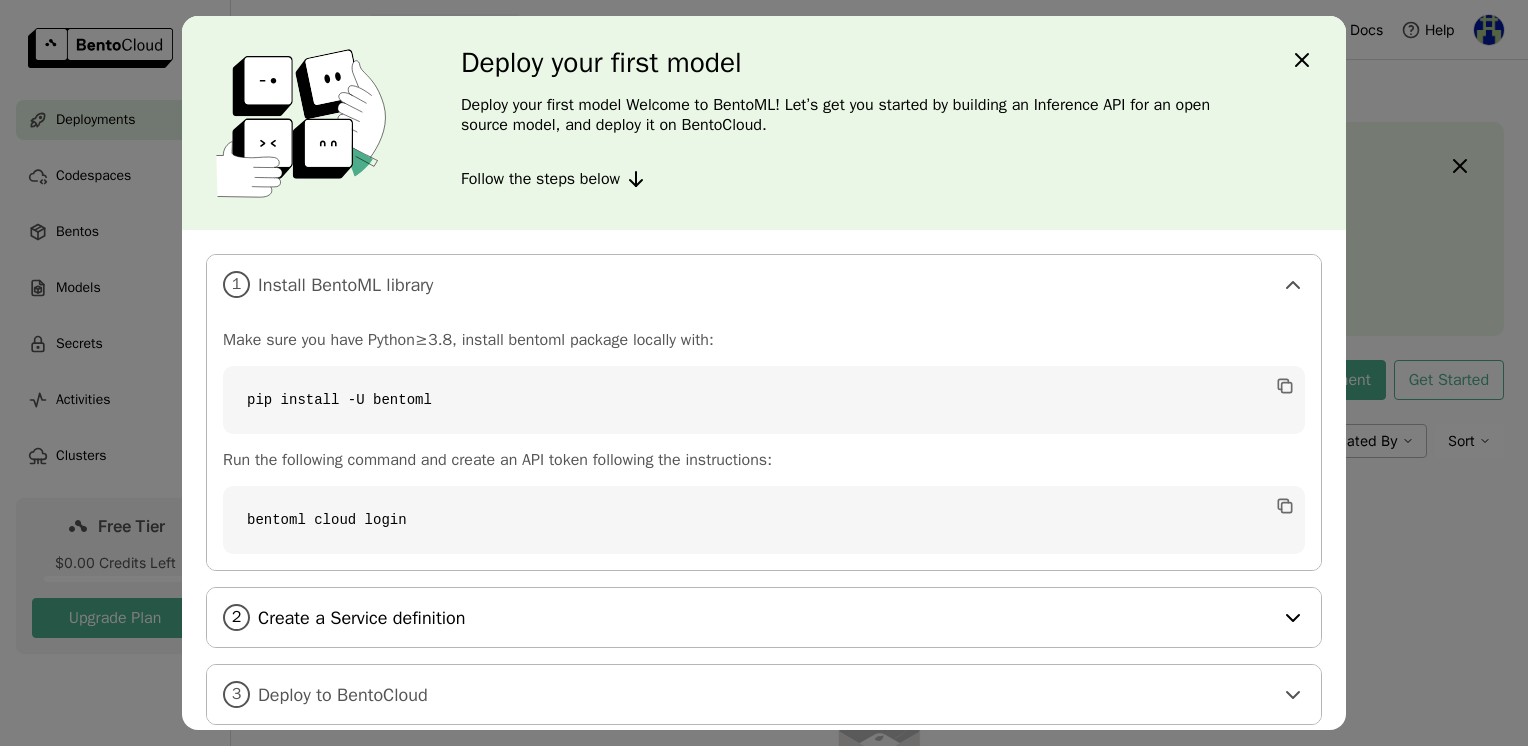 click on "Create a Service definition" at bounding box center [765, 618] 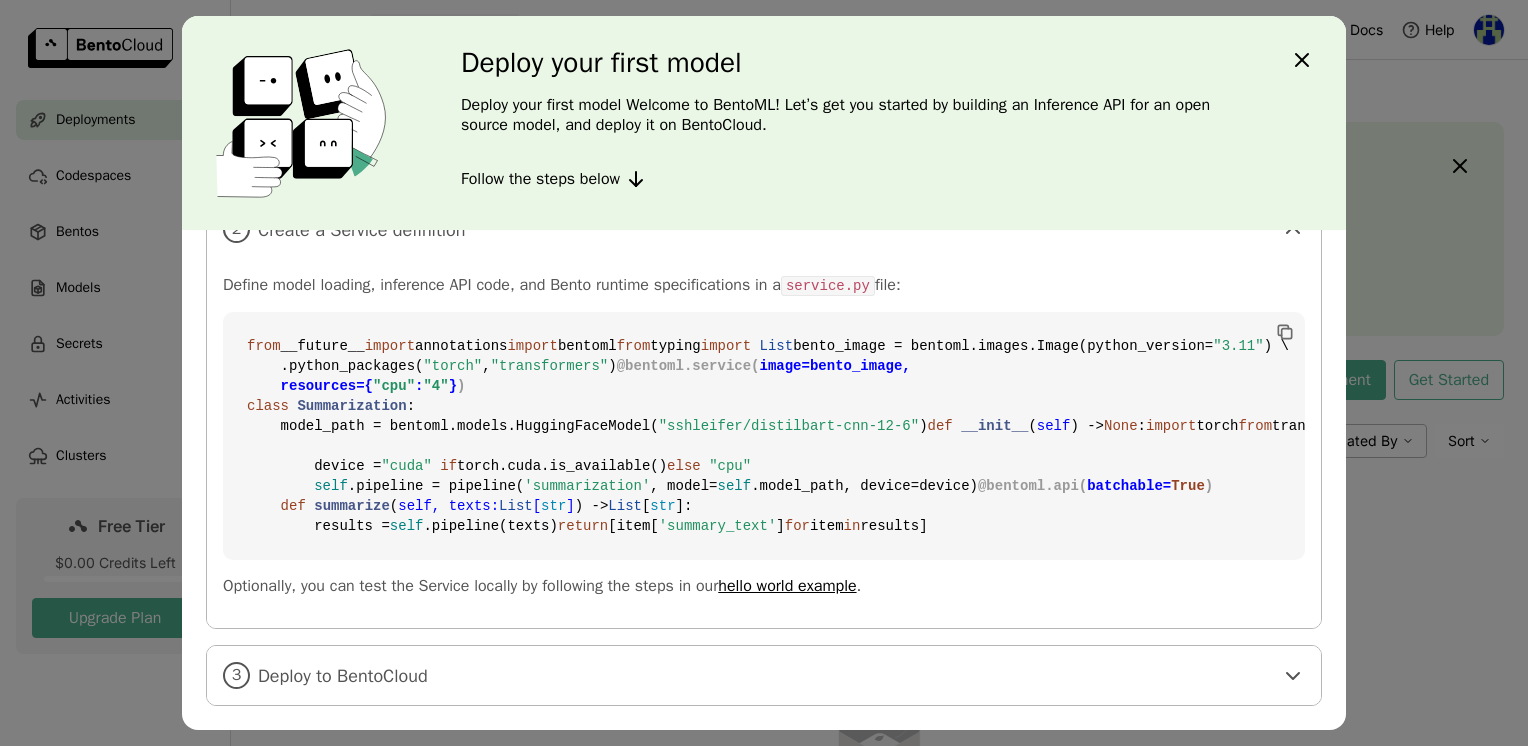 scroll, scrollTop: 442, scrollLeft: 0, axis: vertical 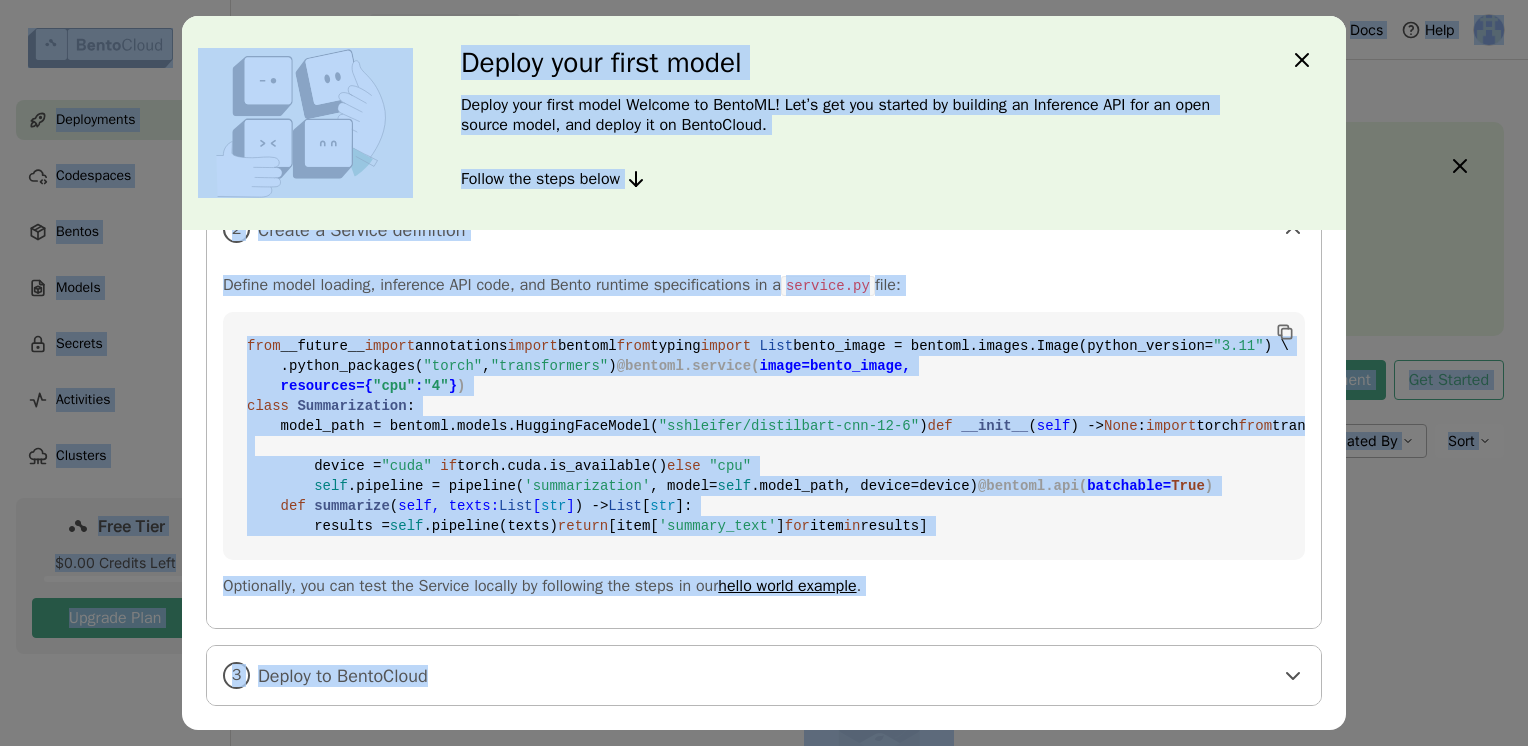 click on "import" at bounding box center (726, 346) 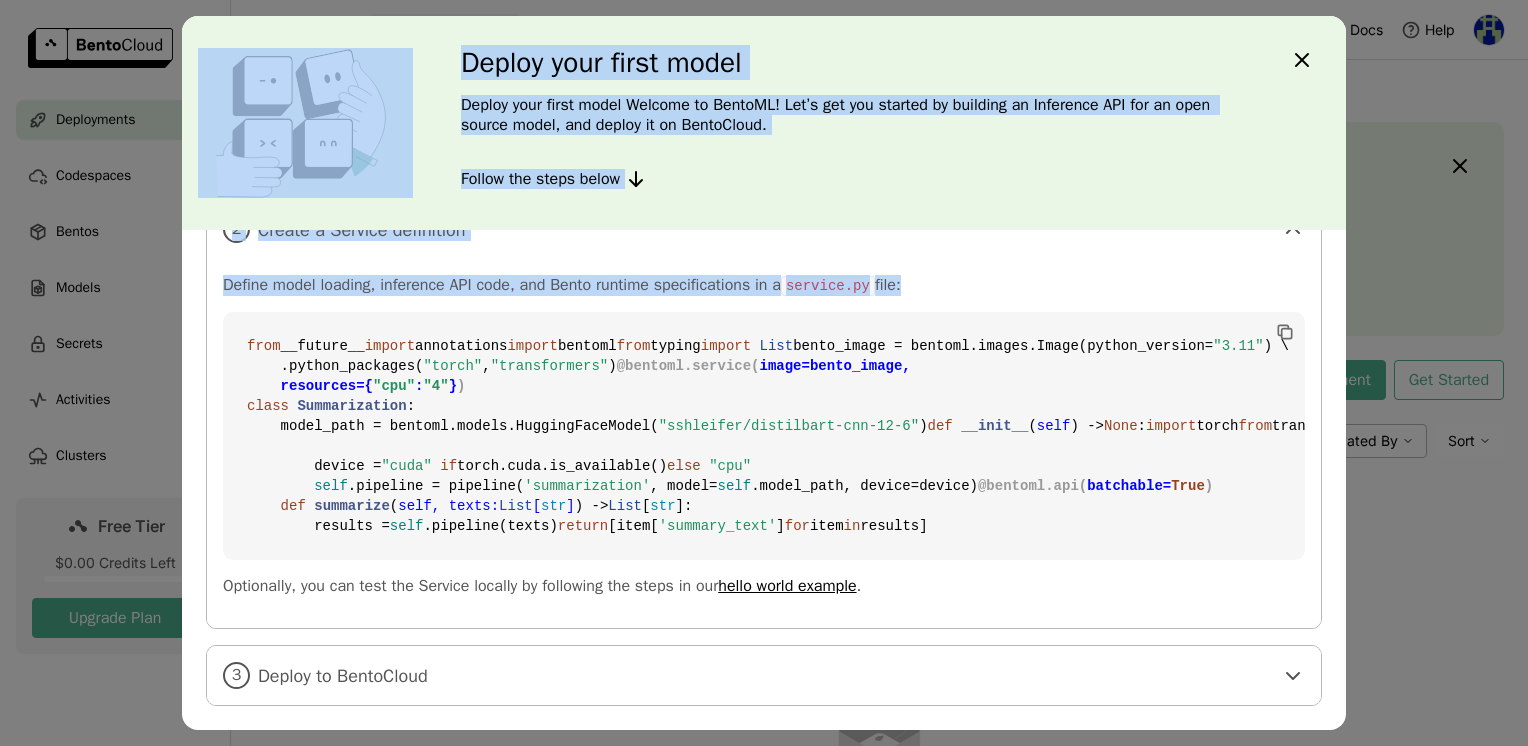 scroll, scrollTop: 747, scrollLeft: 0, axis: vertical 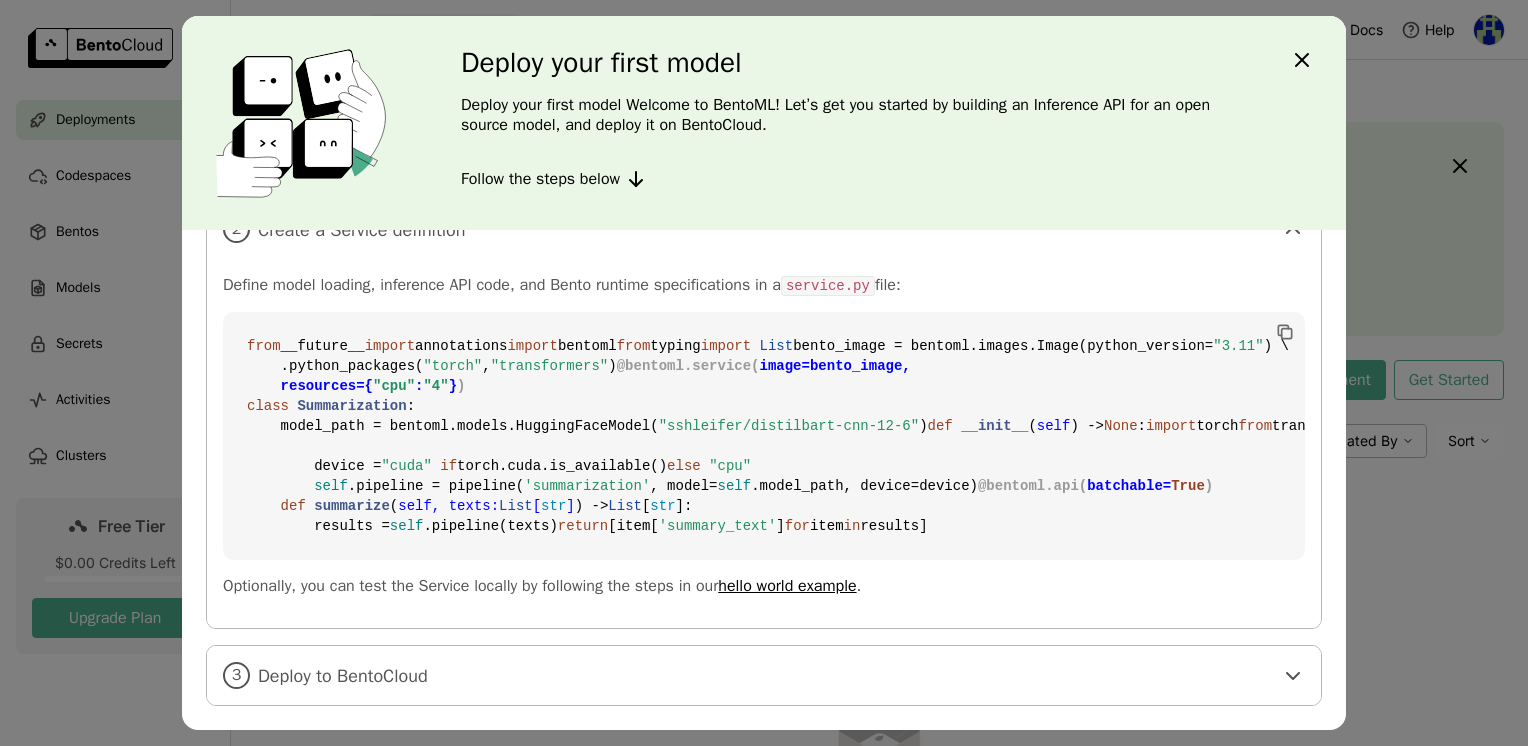 click 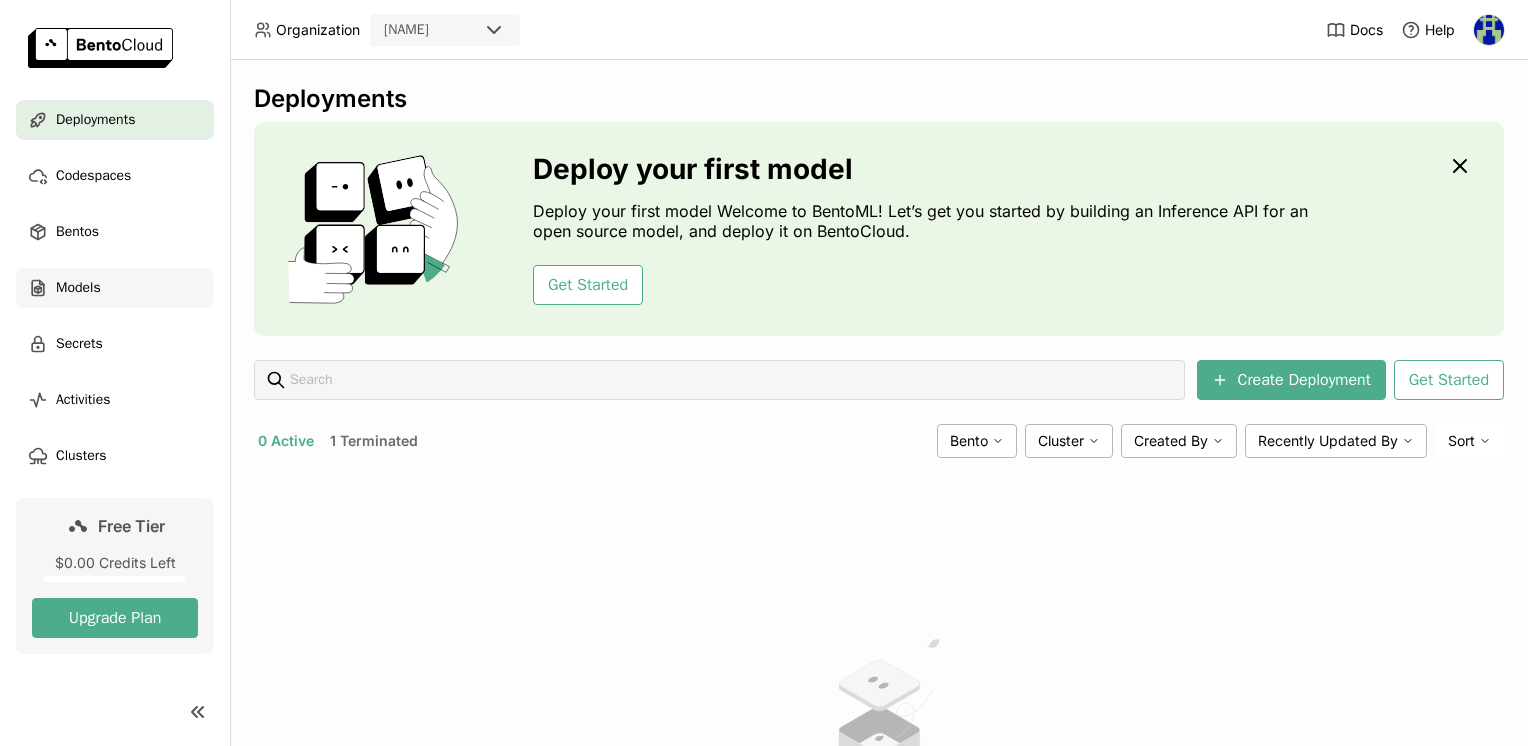 click on "Models" at bounding box center (115, 288) 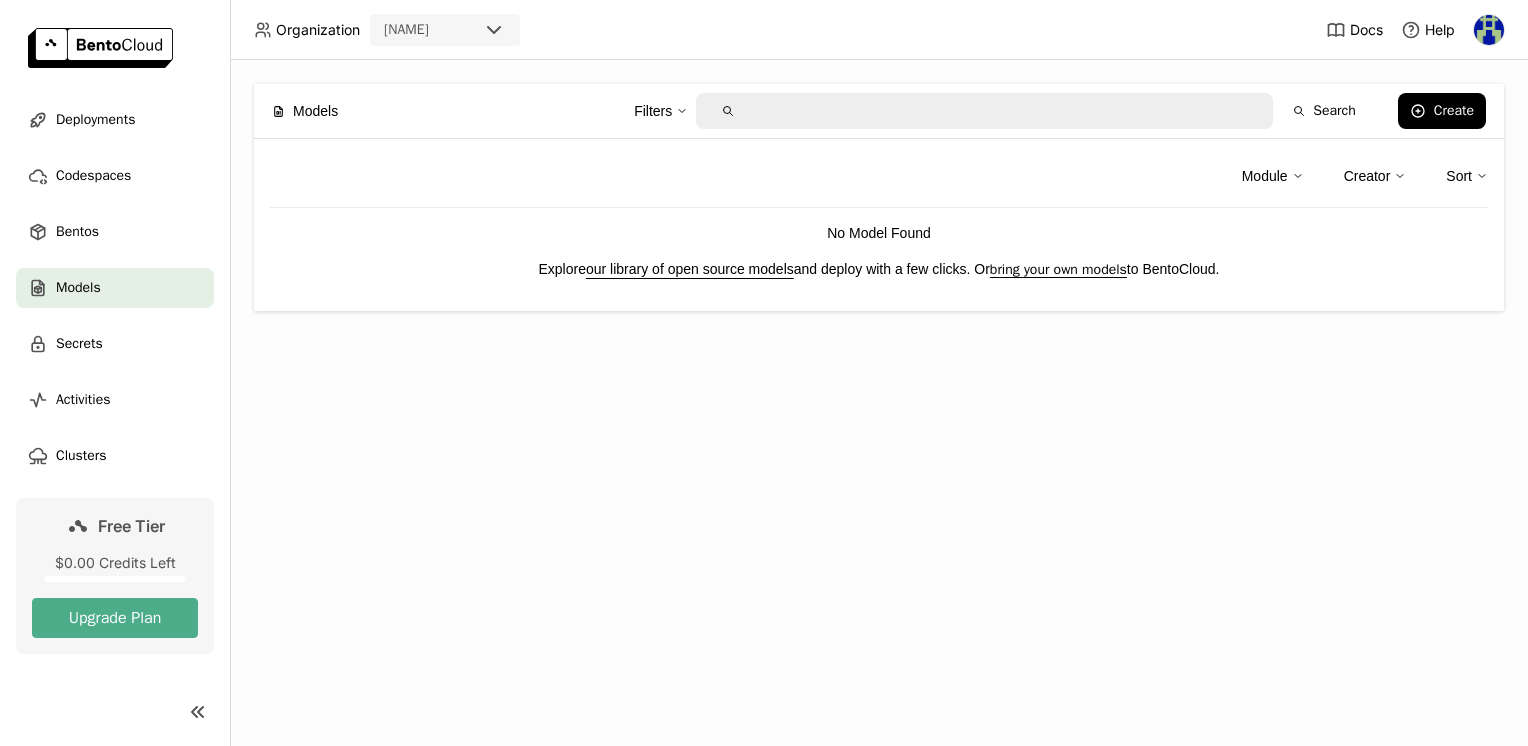 click on "our library of open source models" at bounding box center (690, 269) 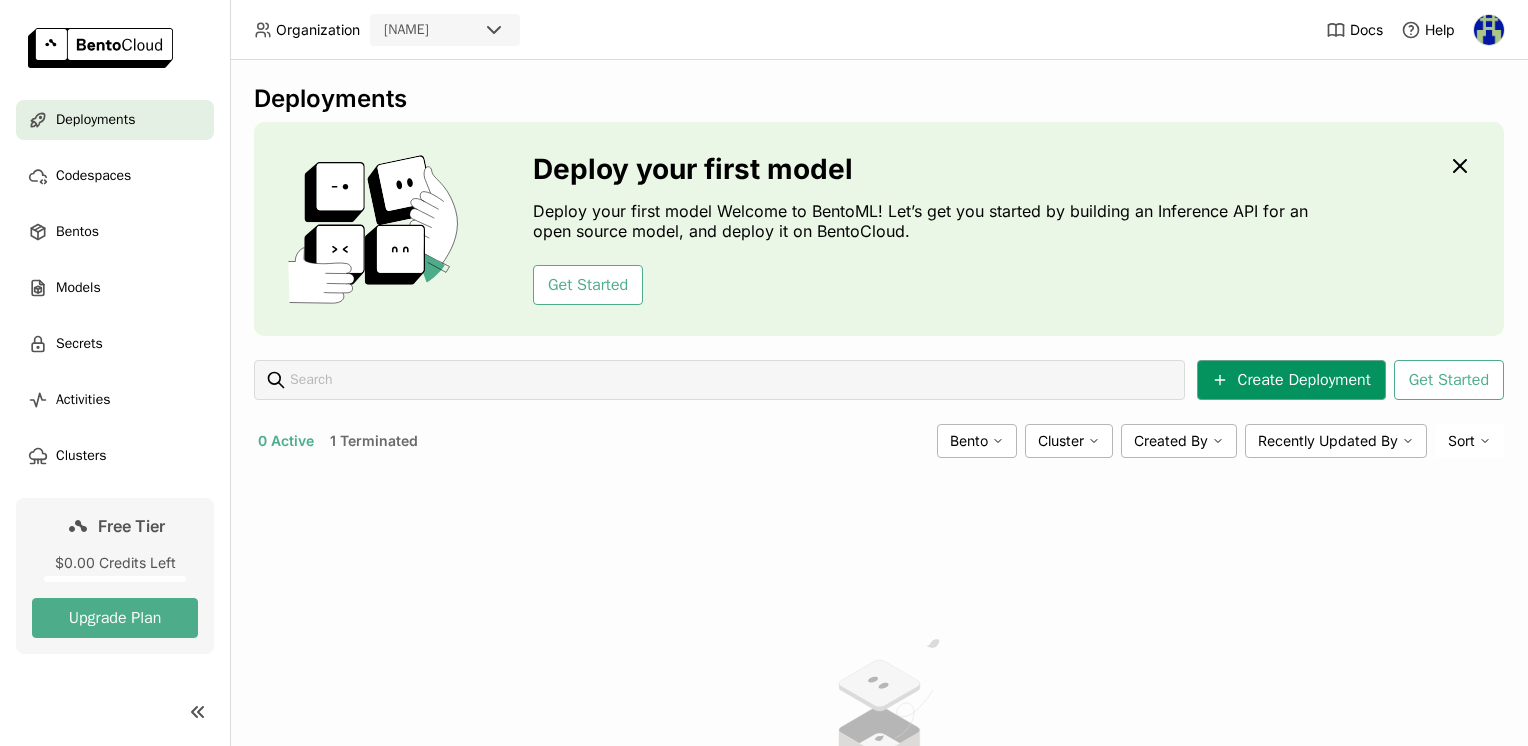 click on "Create Deployment" at bounding box center (1291, 380) 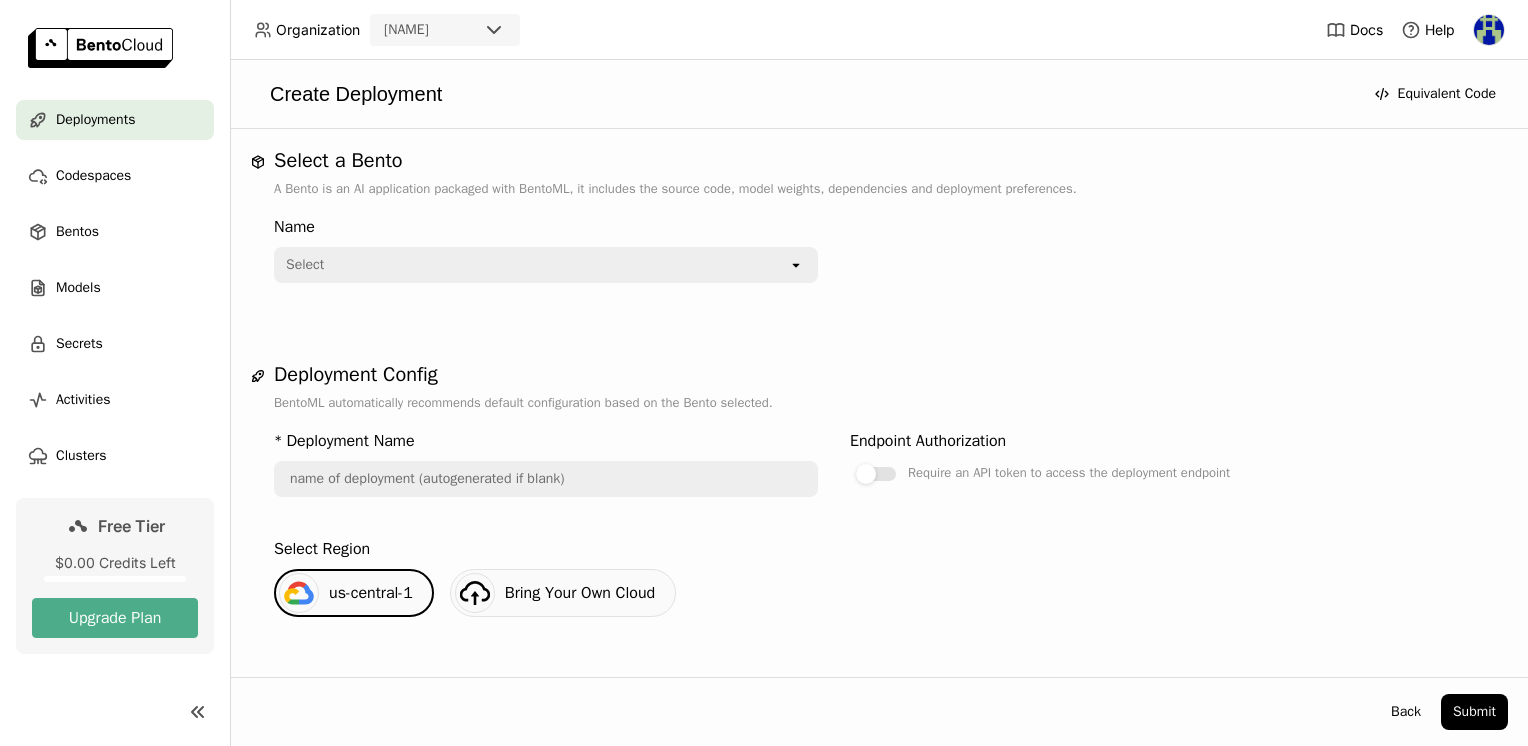 click on "Select" at bounding box center [532, 265] 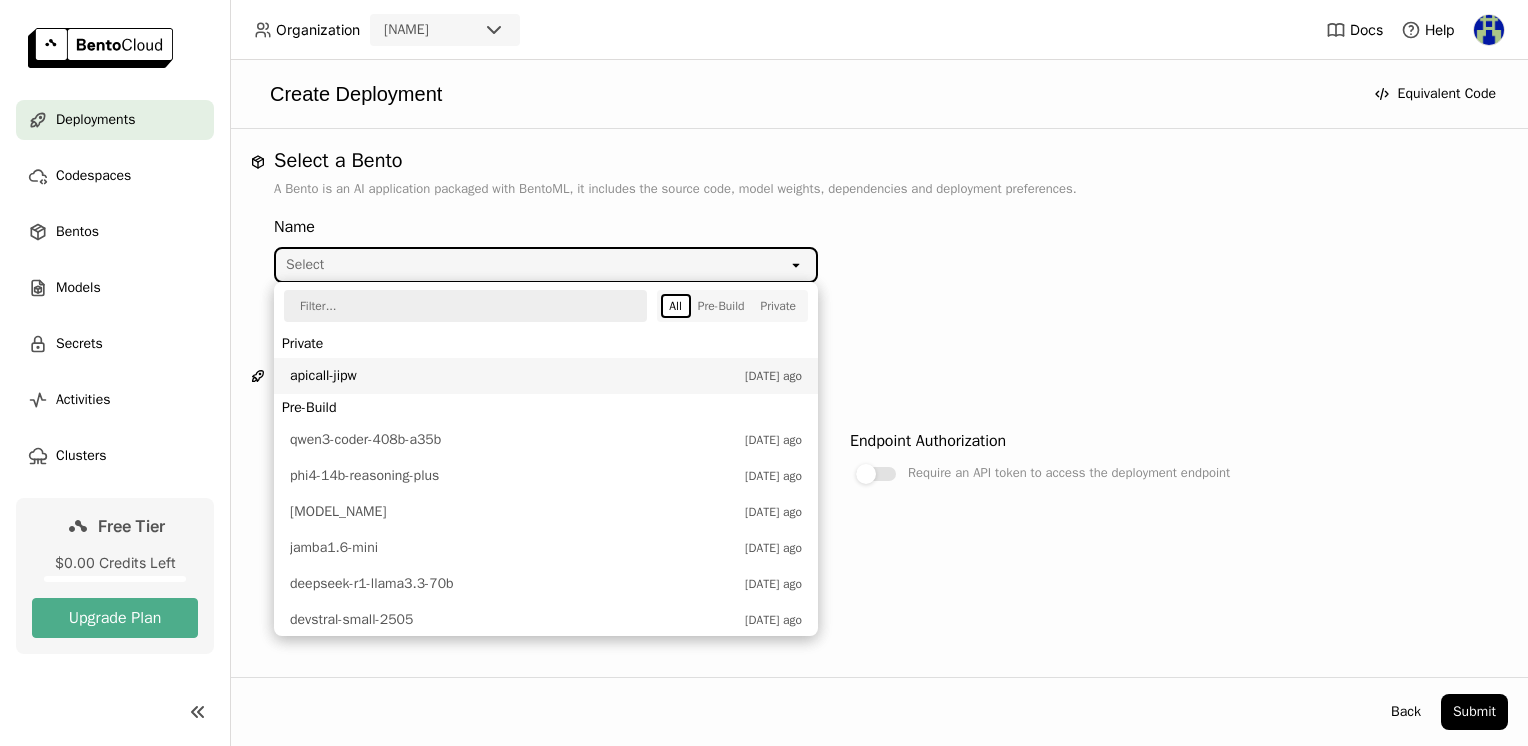 click on "apicall-jipw" at bounding box center [512, 376] 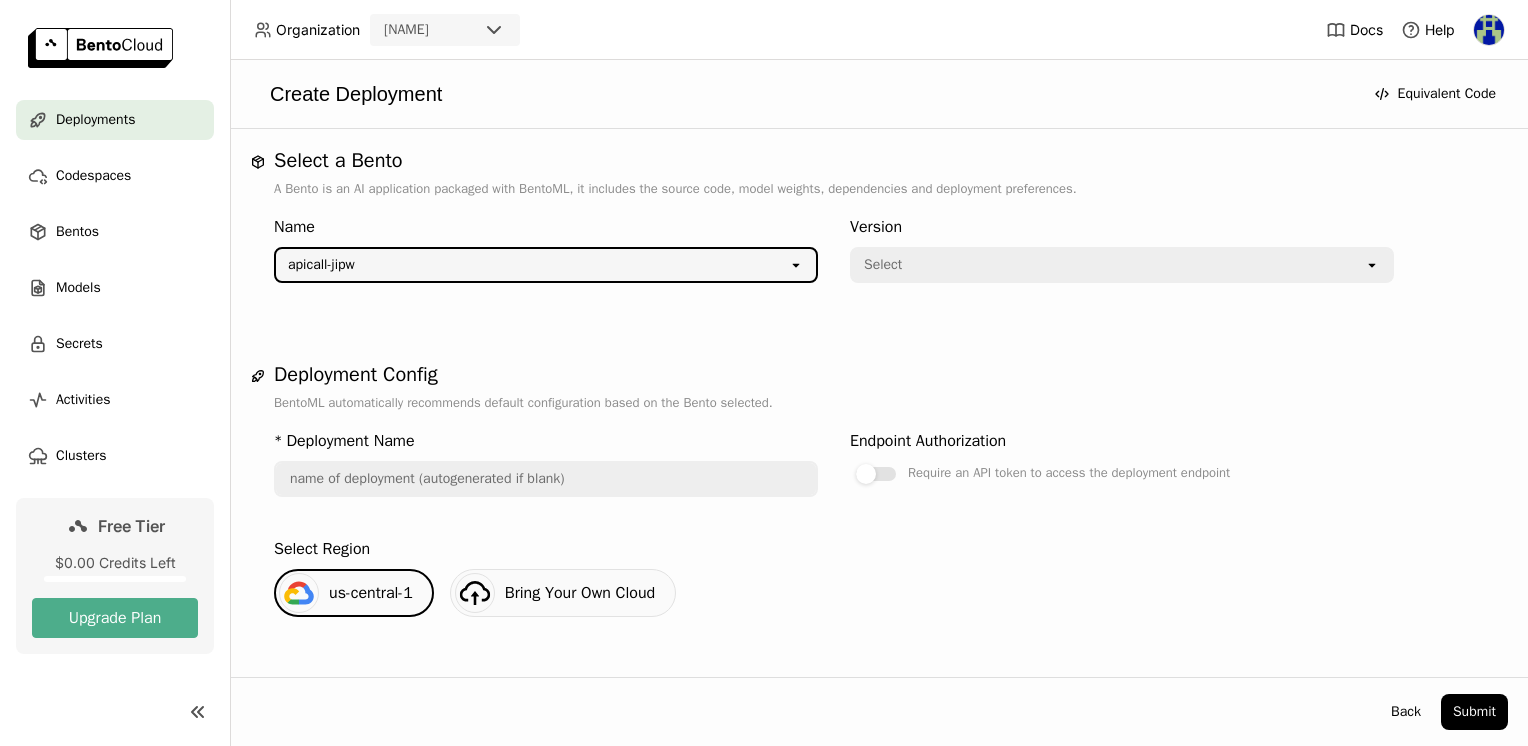 type on "apicall-jipw" 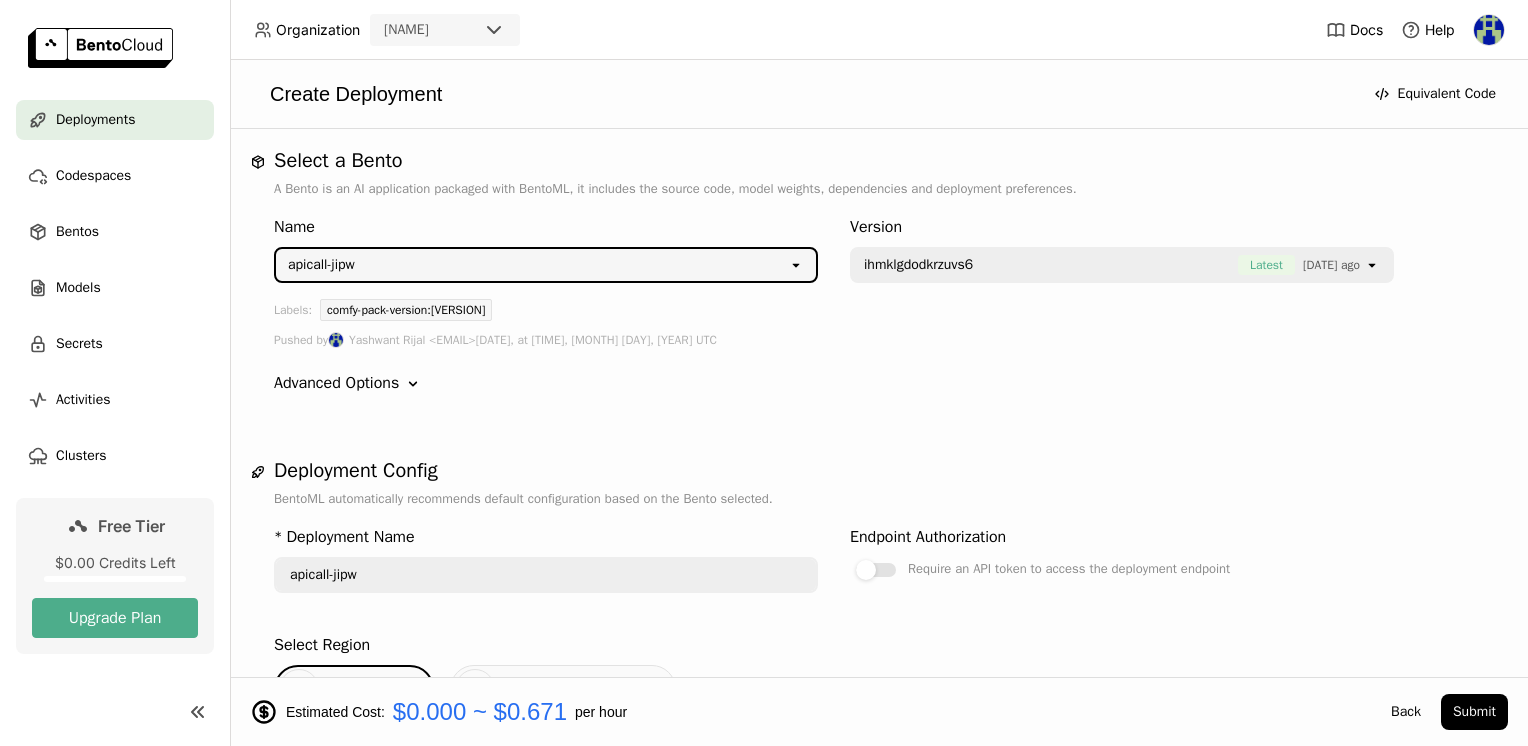 click on "Yashwant Rijal <EMAIL>" at bounding box center (412, 340) 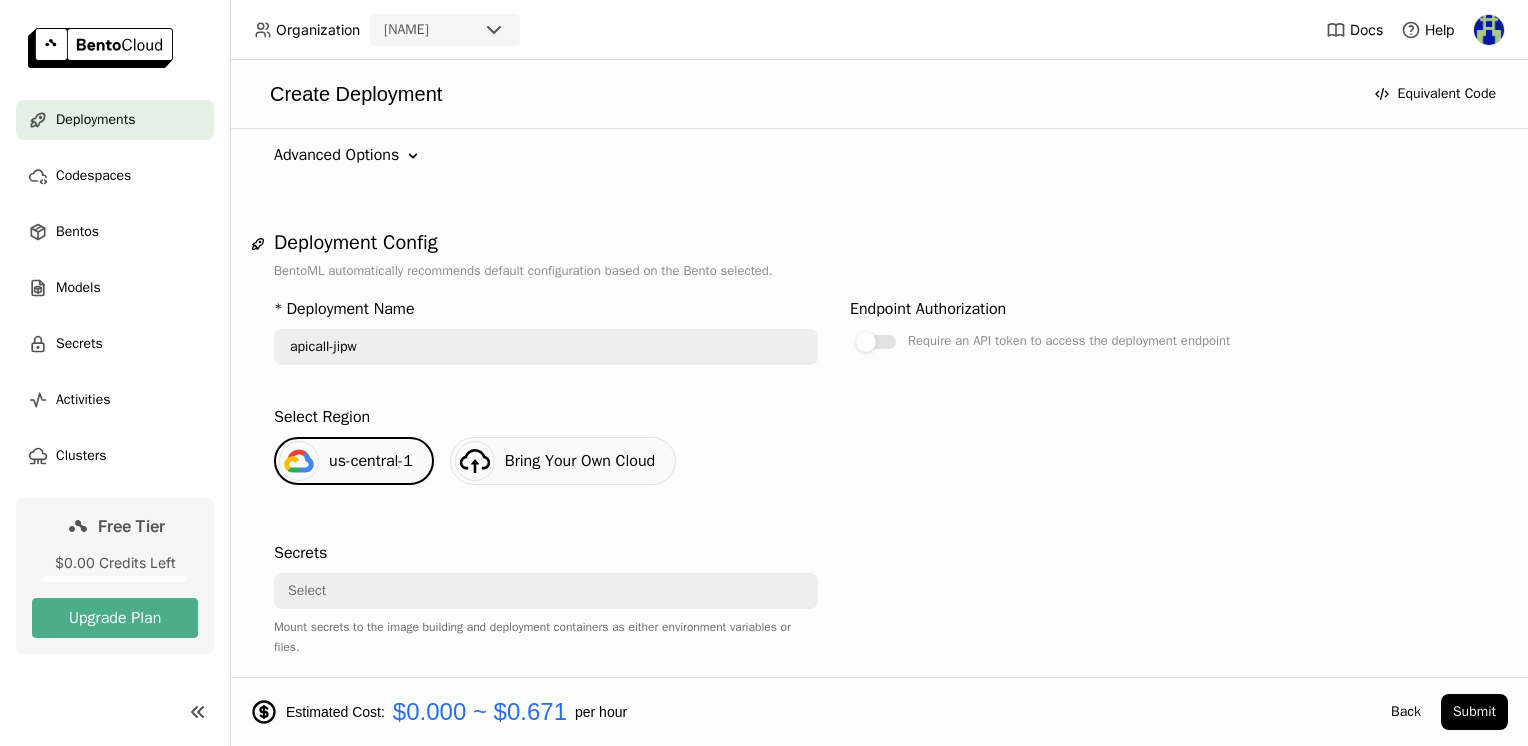 scroll, scrollTop: 320, scrollLeft: 0, axis: vertical 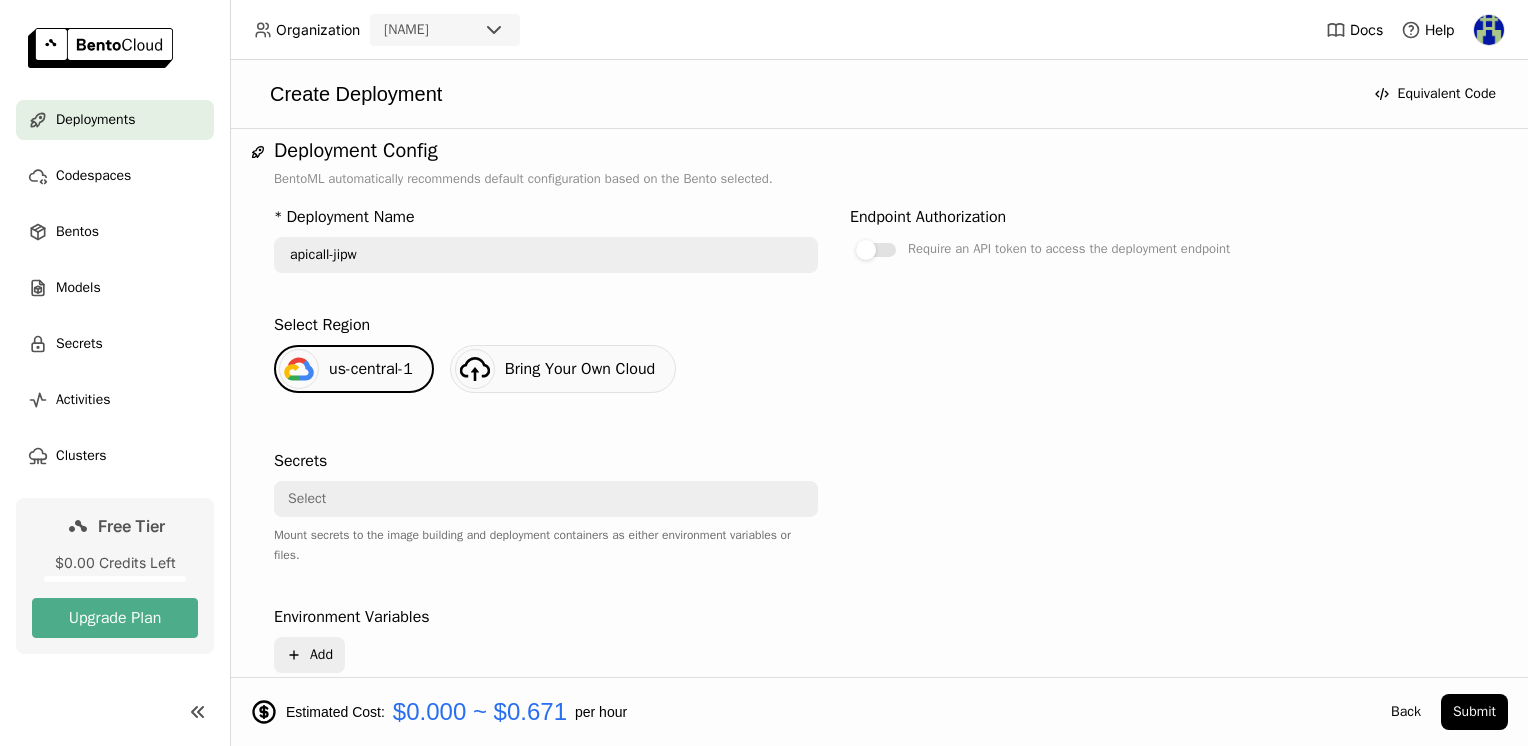 click on "us-central-1" at bounding box center [371, 369] 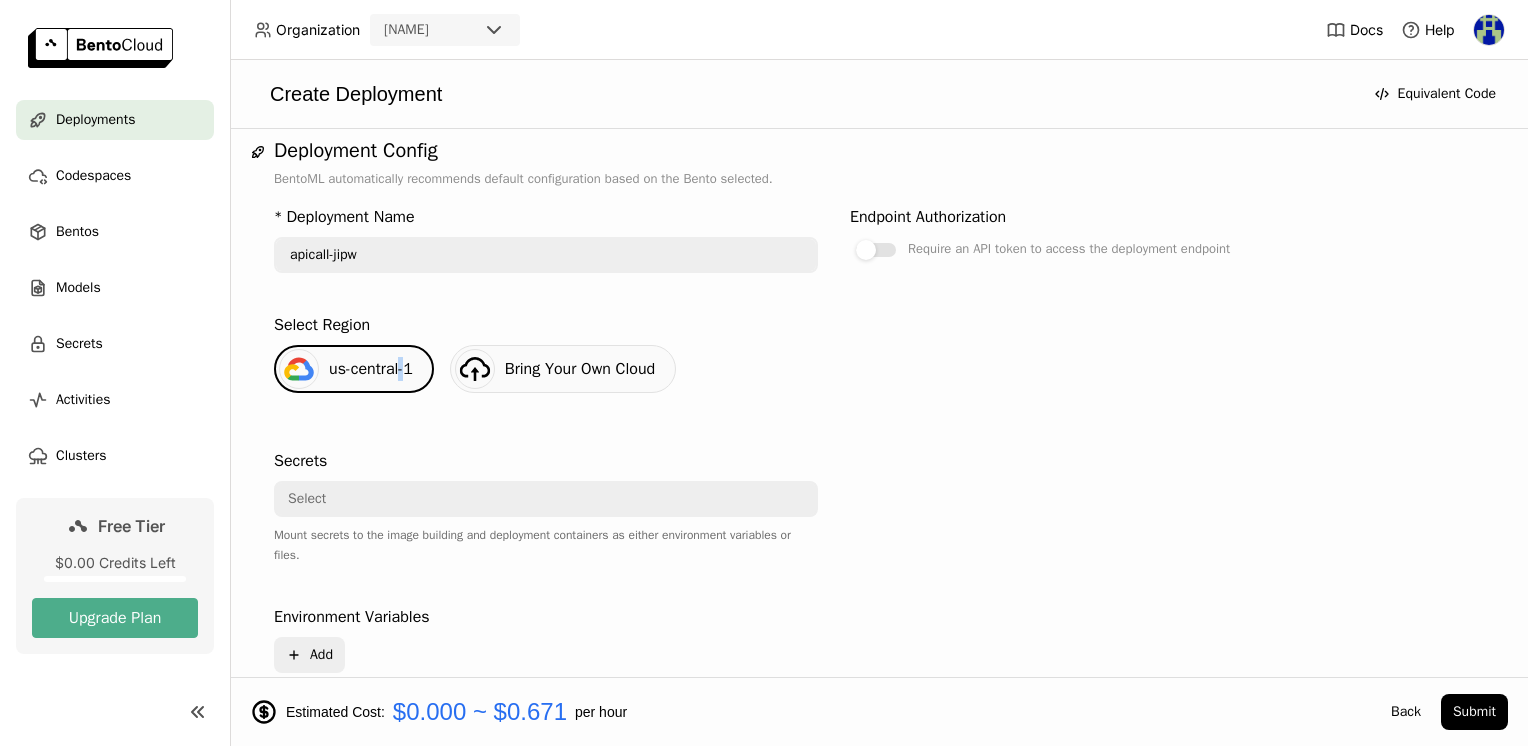 click on "us-central-1" at bounding box center (371, 369) 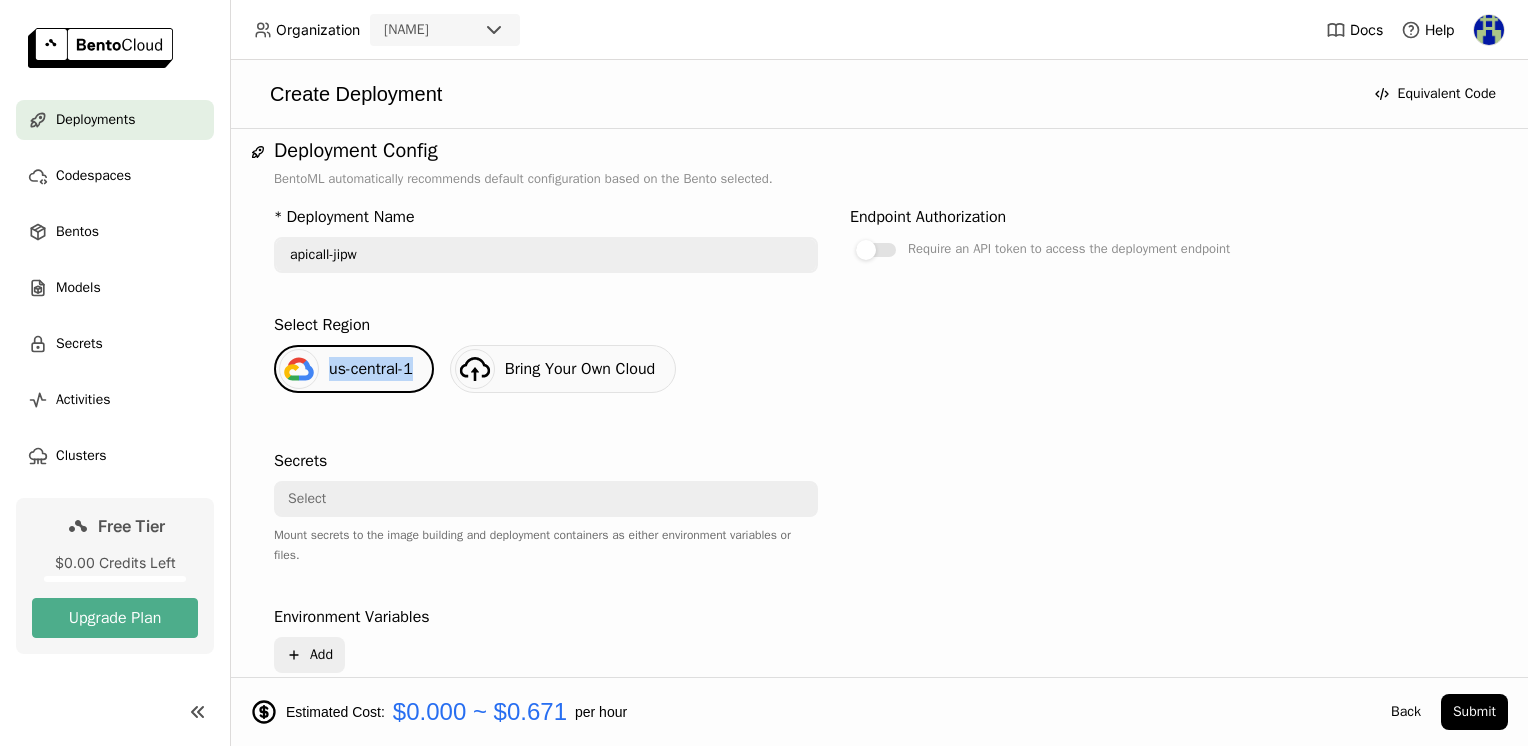 drag, startPoint x: 401, startPoint y: 366, endPoint x: 507, endPoint y: 366, distance: 106 